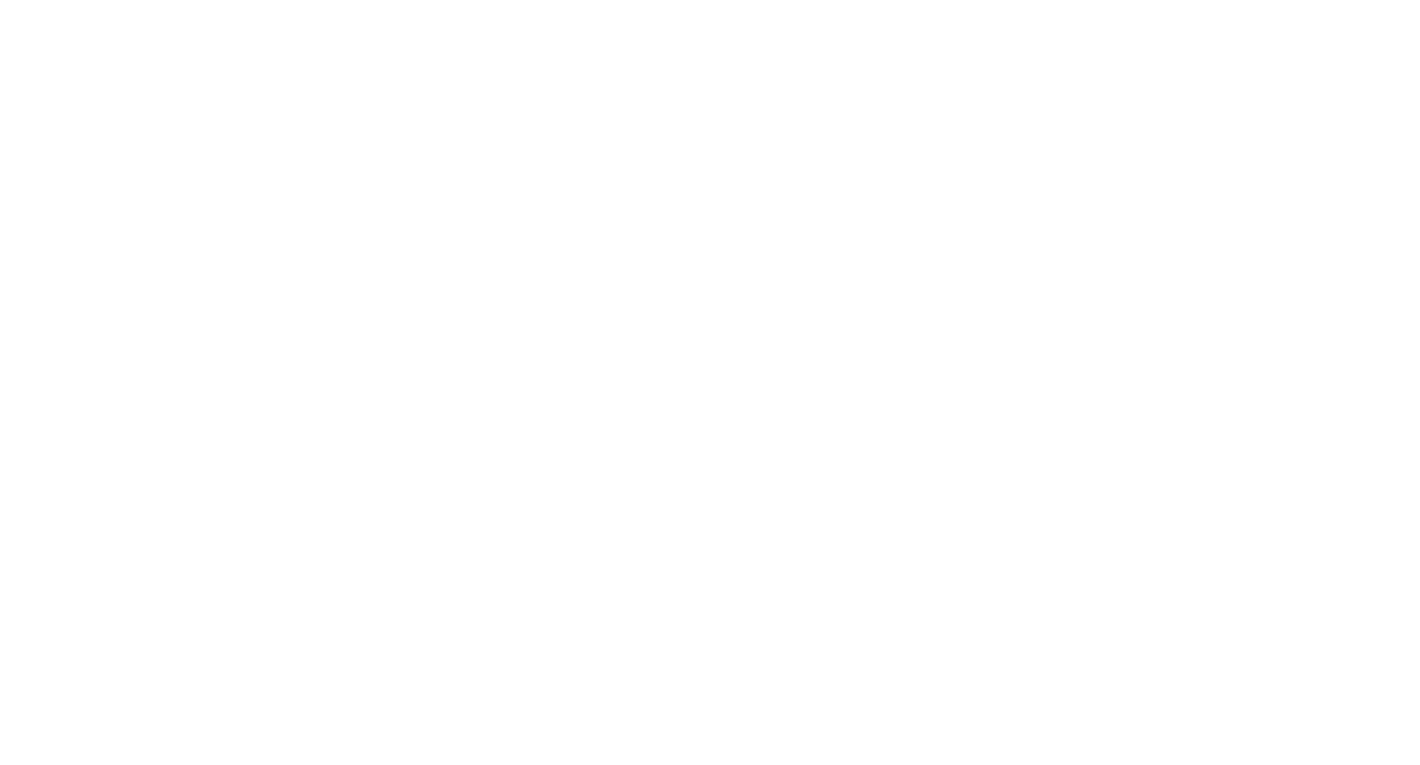 scroll, scrollTop: 0, scrollLeft: 0, axis: both 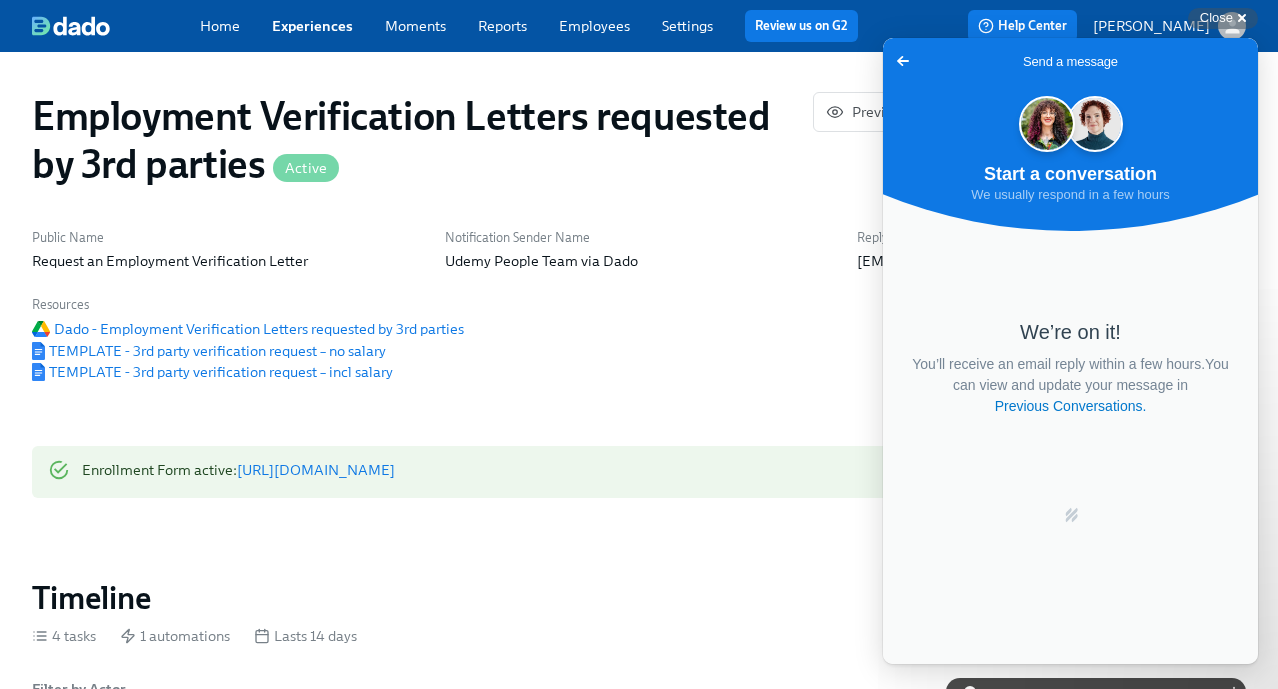 click on "Public Name Request an Employment Verification Letter Notification Sender Name Udemy People Team via Dado Reply-to email people@udemy.com Resources Dado - Employment Verification Letters requested by 3rd parties TEMPLATE - 3rd party verification request – no salary   TEMPLATE - 3rd party verification request – incl salary" at bounding box center (639, 305) 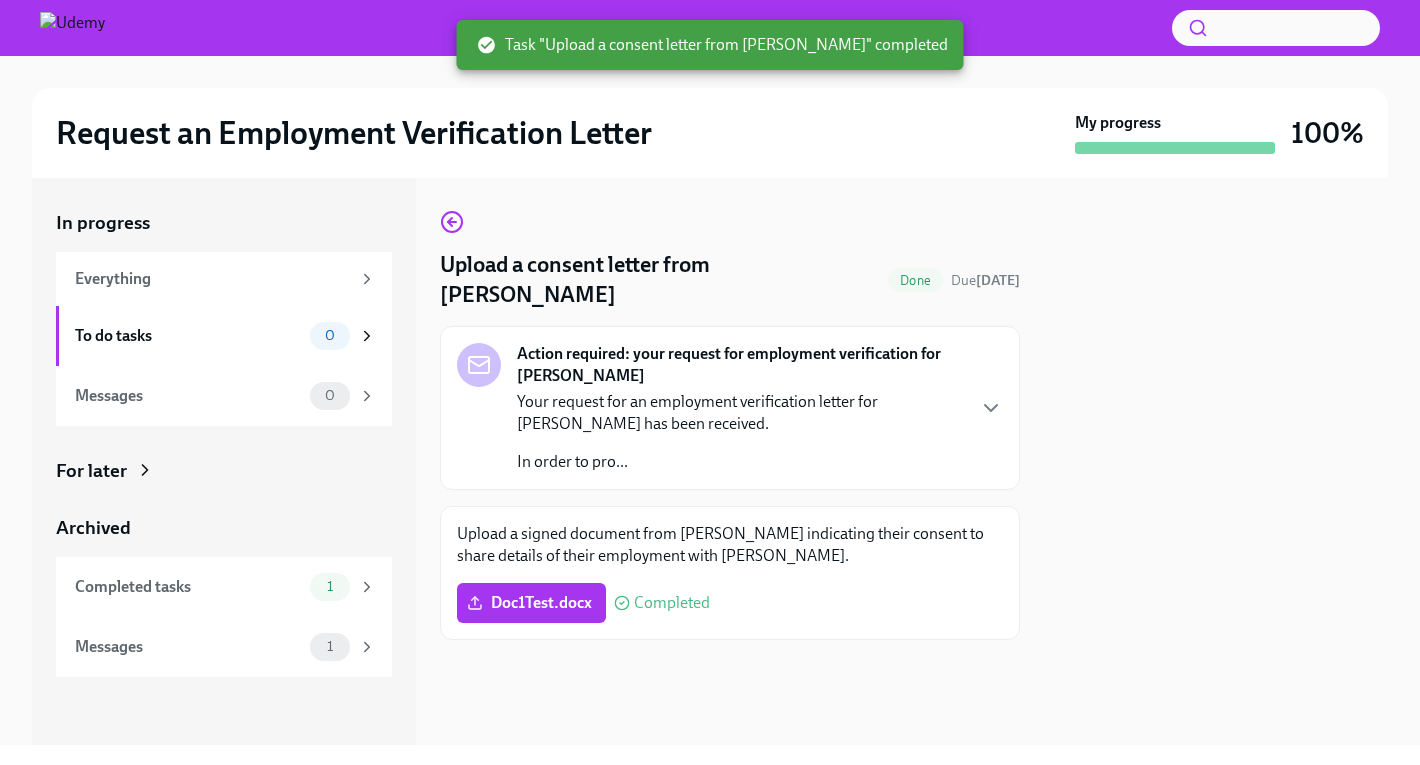 scroll, scrollTop: 0, scrollLeft: 0, axis: both 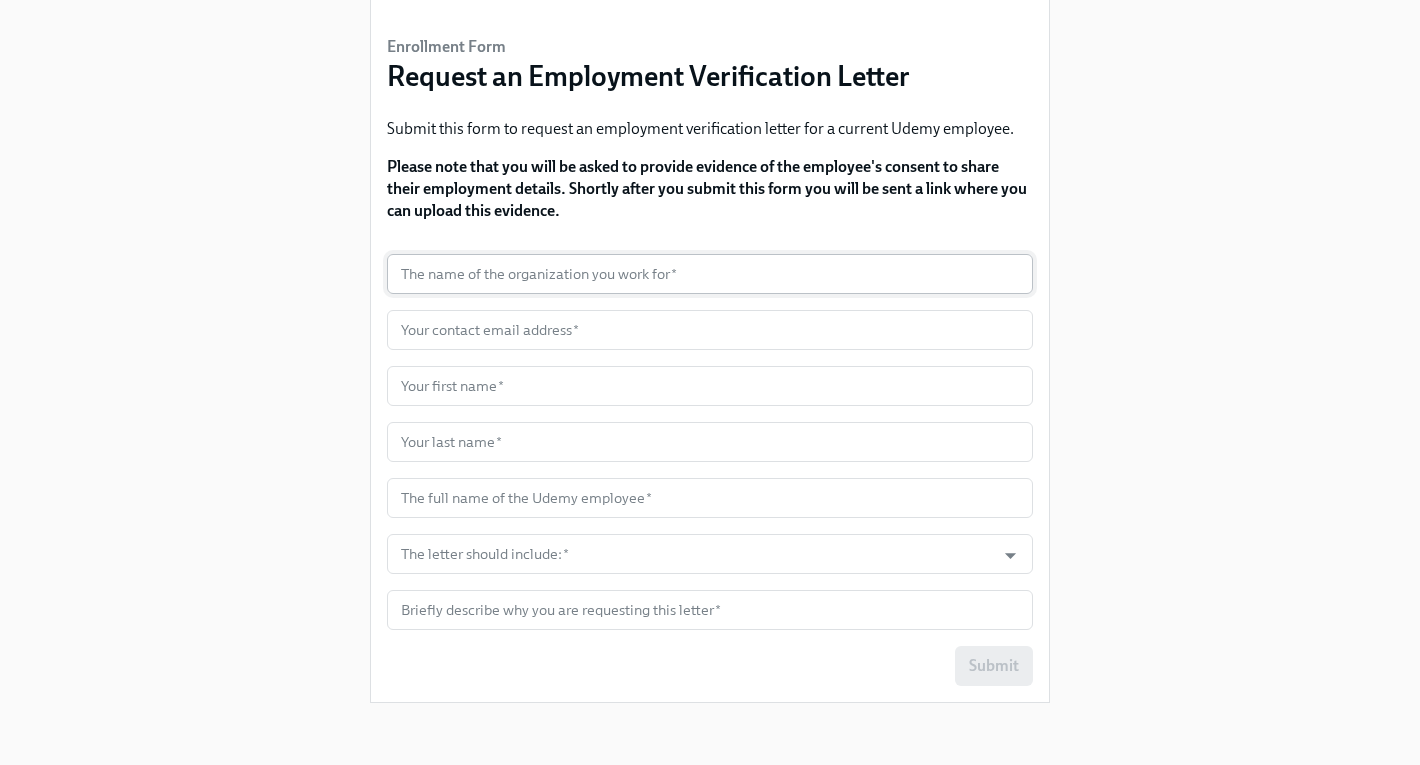 click at bounding box center [710, 274] 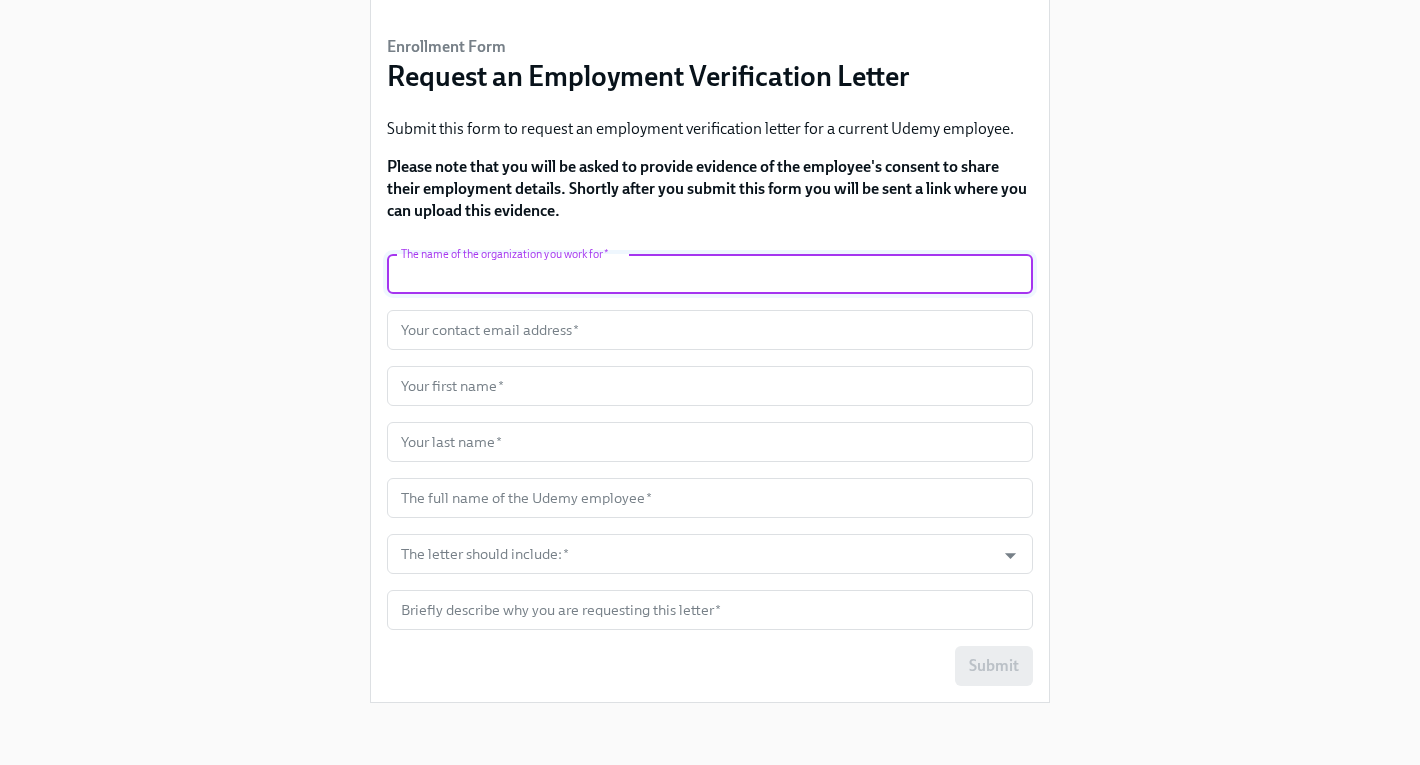 click on "Enrollment Form Request an Employment Verification Letter Submit this form to request an employment verification letter for a current Udemy employee.
Please note that you will be asked to provide evidence of the employee's consent to share their employment details. Shortly after you submit this form you will be sent a link where you can upload this evidence. The name of the organization you work for   * The name of the organization you work for  * Your contact email address   * Your contact email address  * Your first name   * Your first name  * Your last name   * Your last name  * The full name of the Udemy employee   * The full name of the Udemy employee  * The letter should include:   * The letter should include:  * Briefly describe why you are requesting this letter   * Briefly describe why you are requesting this letter  * Submit" at bounding box center (710, 295) 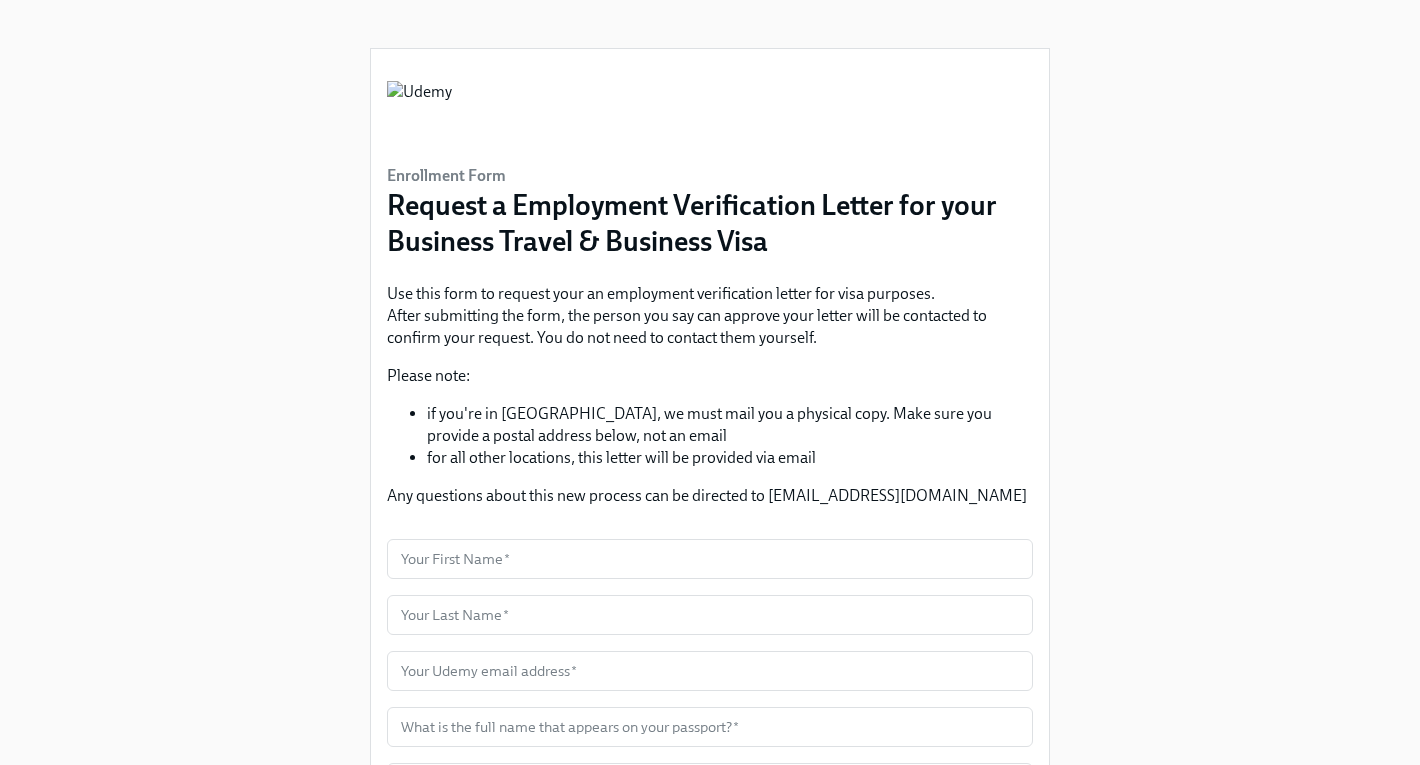 scroll, scrollTop: 0, scrollLeft: 0, axis: both 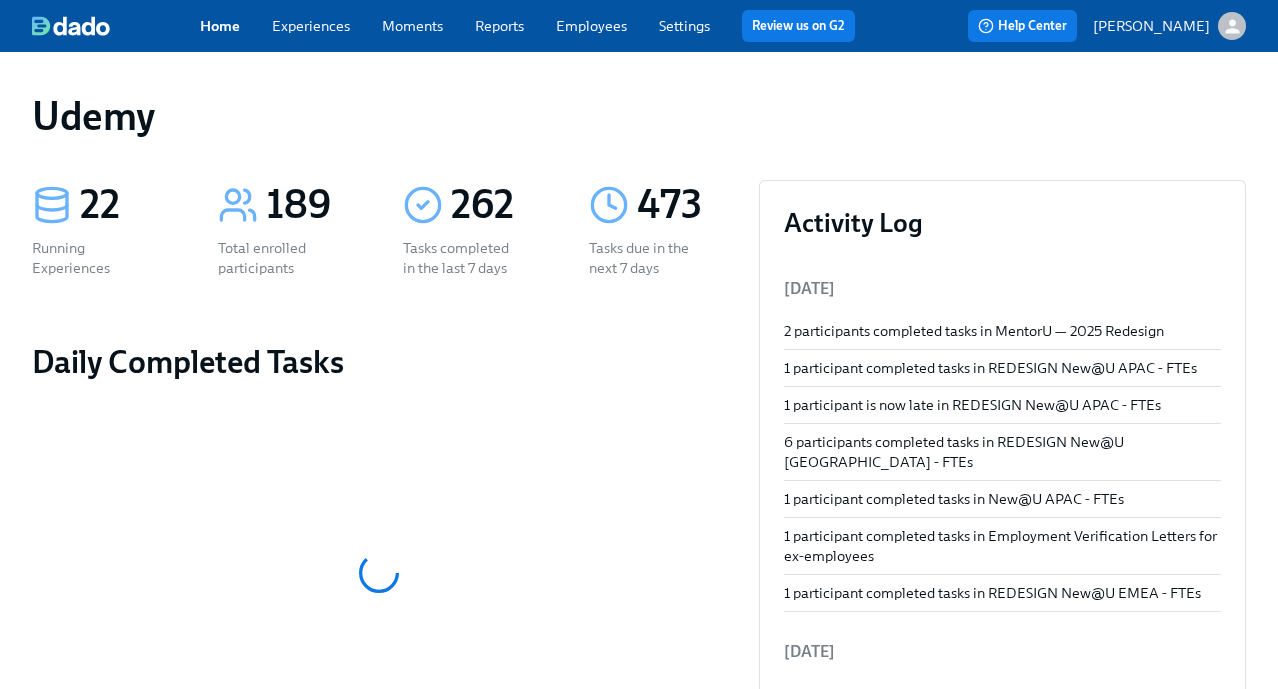 click on "Experiences" at bounding box center (311, 26) 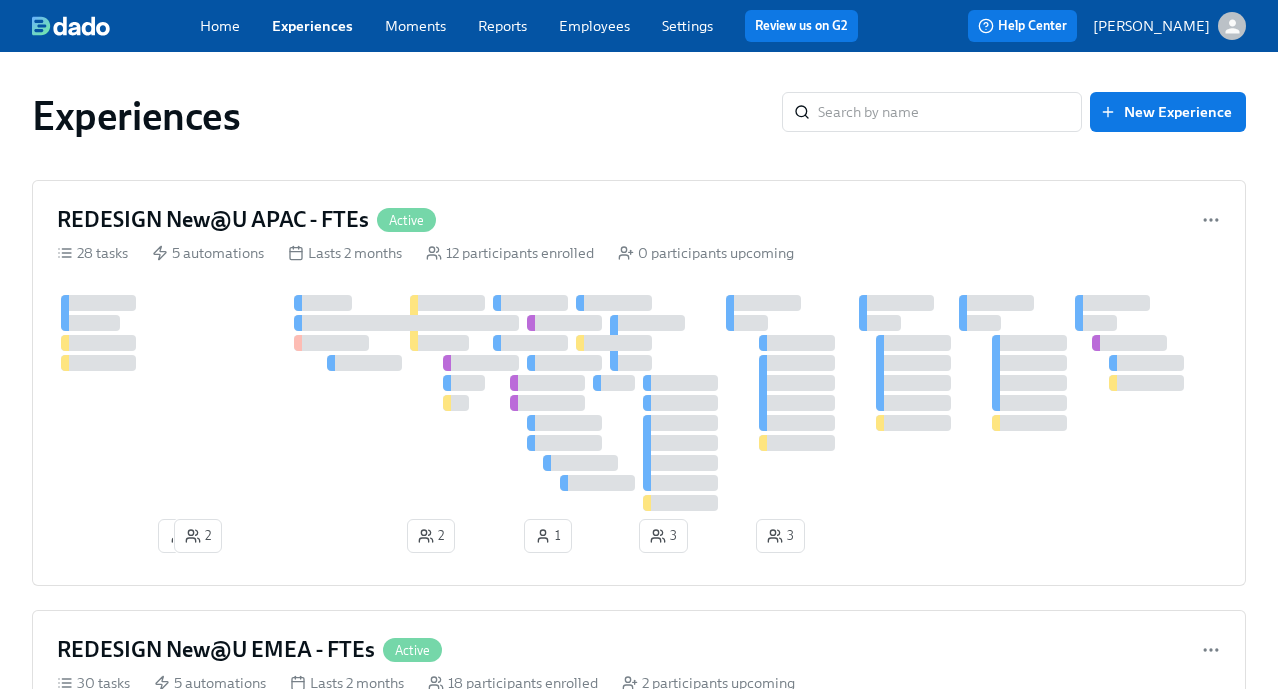 click on "Home" at bounding box center (220, 26) 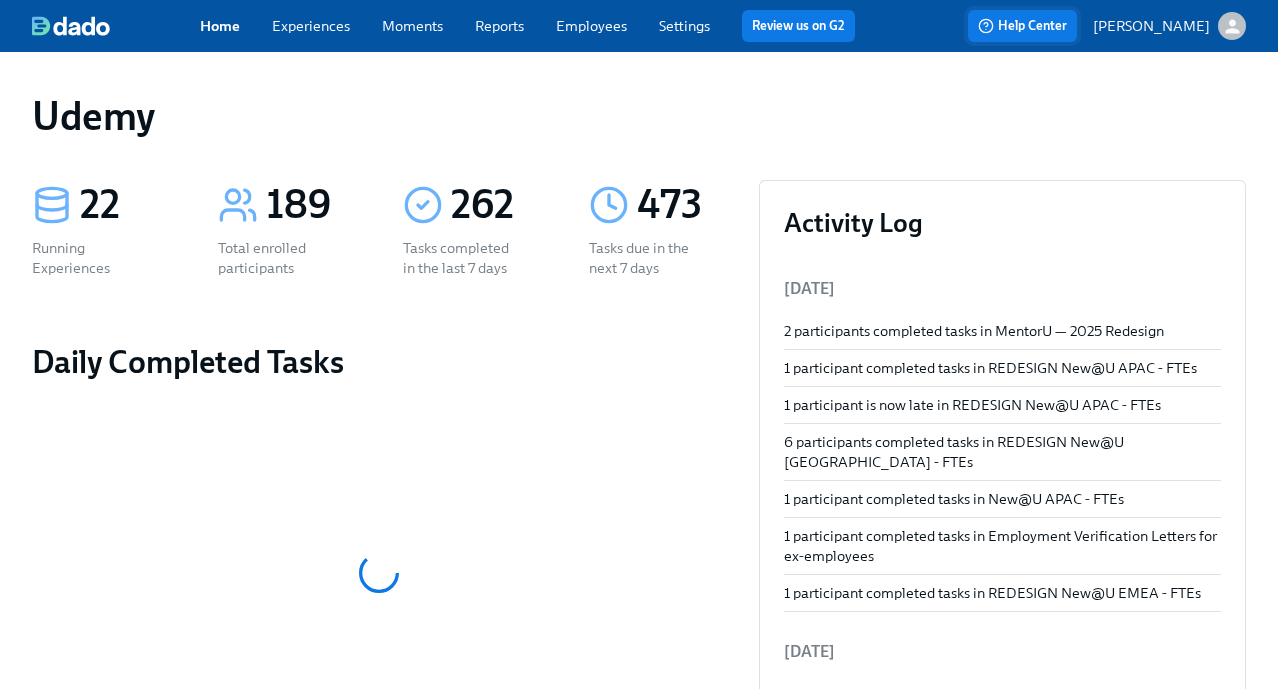click on "Help Center" at bounding box center (1022, 26) 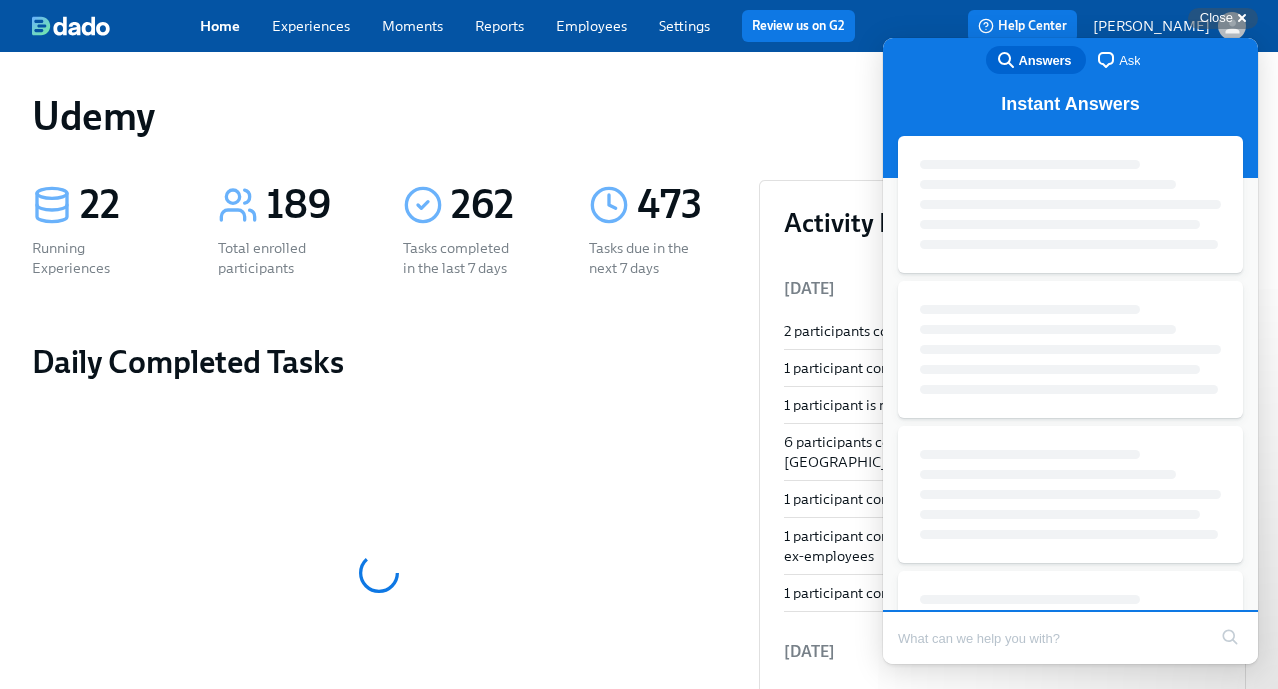 scroll, scrollTop: 0, scrollLeft: 0, axis: both 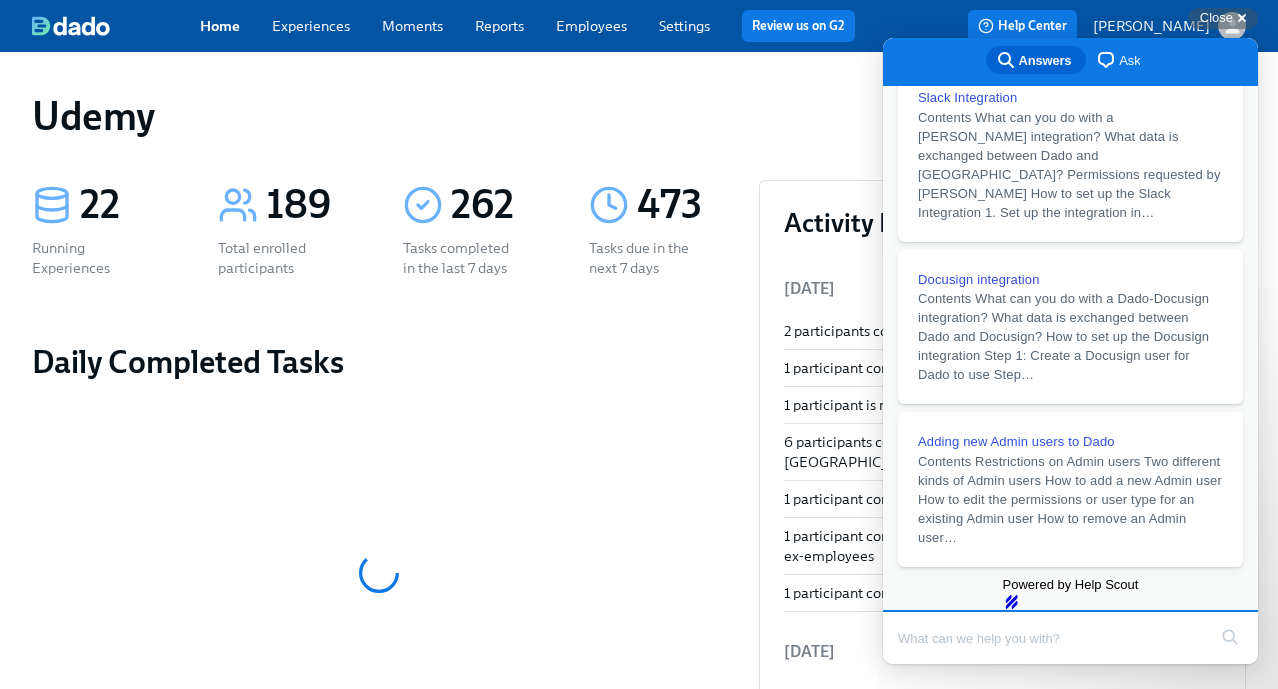 click on "Ask" at bounding box center (1129, 61) 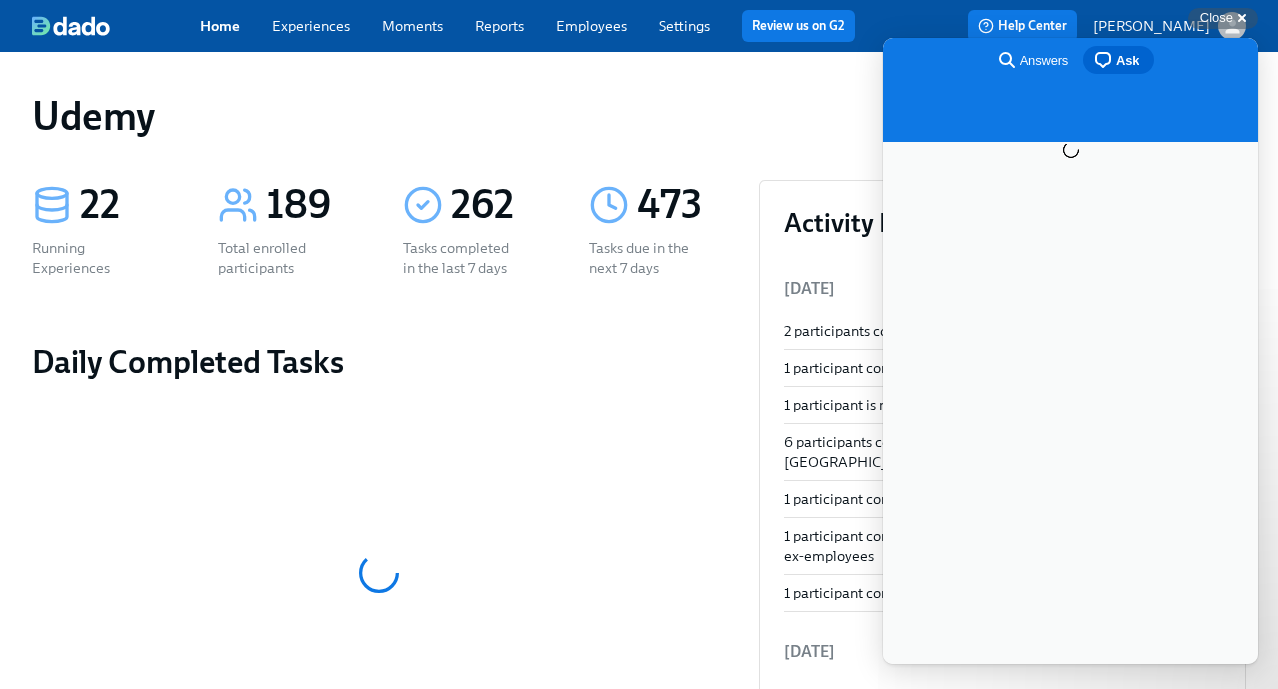 scroll, scrollTop: 0, scrollLeft: 0, axis: both 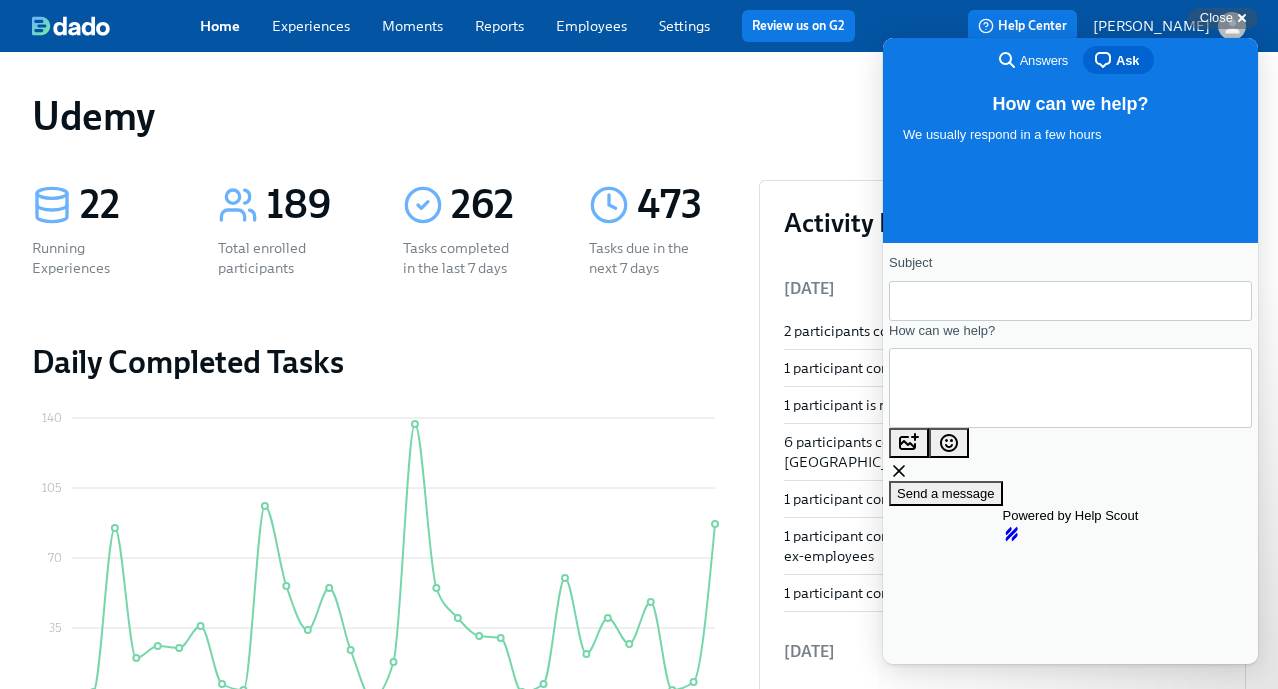 click on "Subject" at bounding box center [1070, 301] 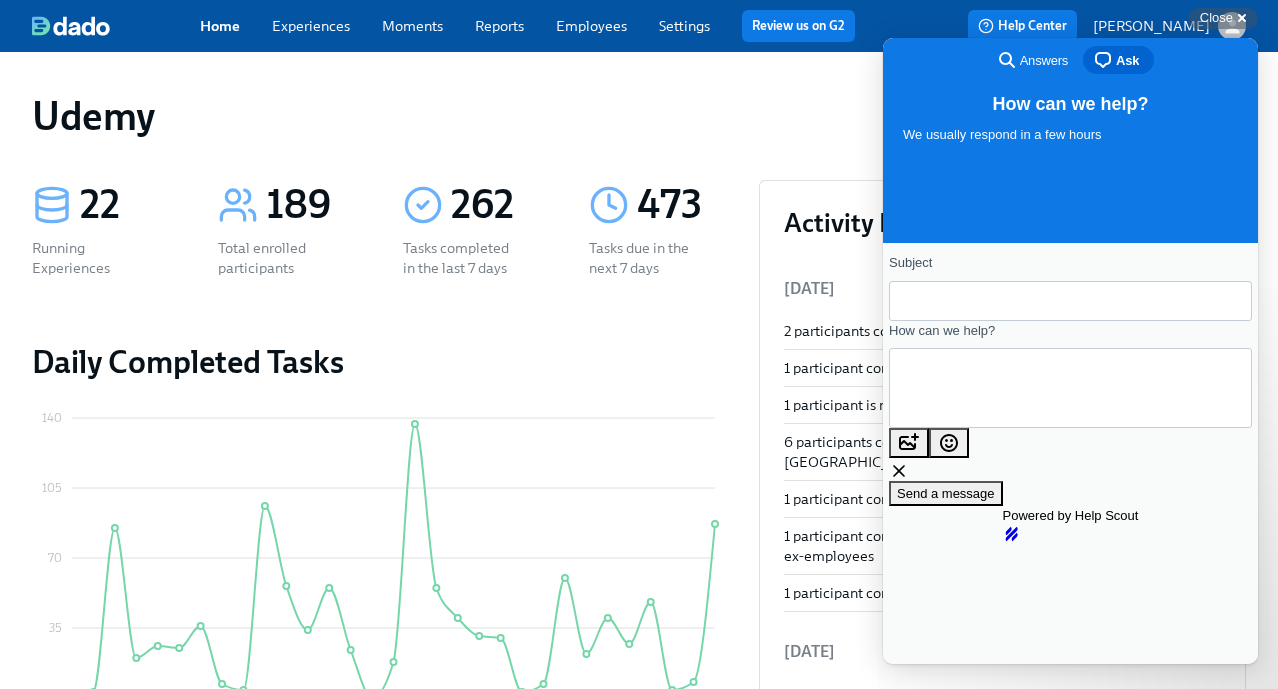 click on "Subject" at bounding box center (1070, 301) 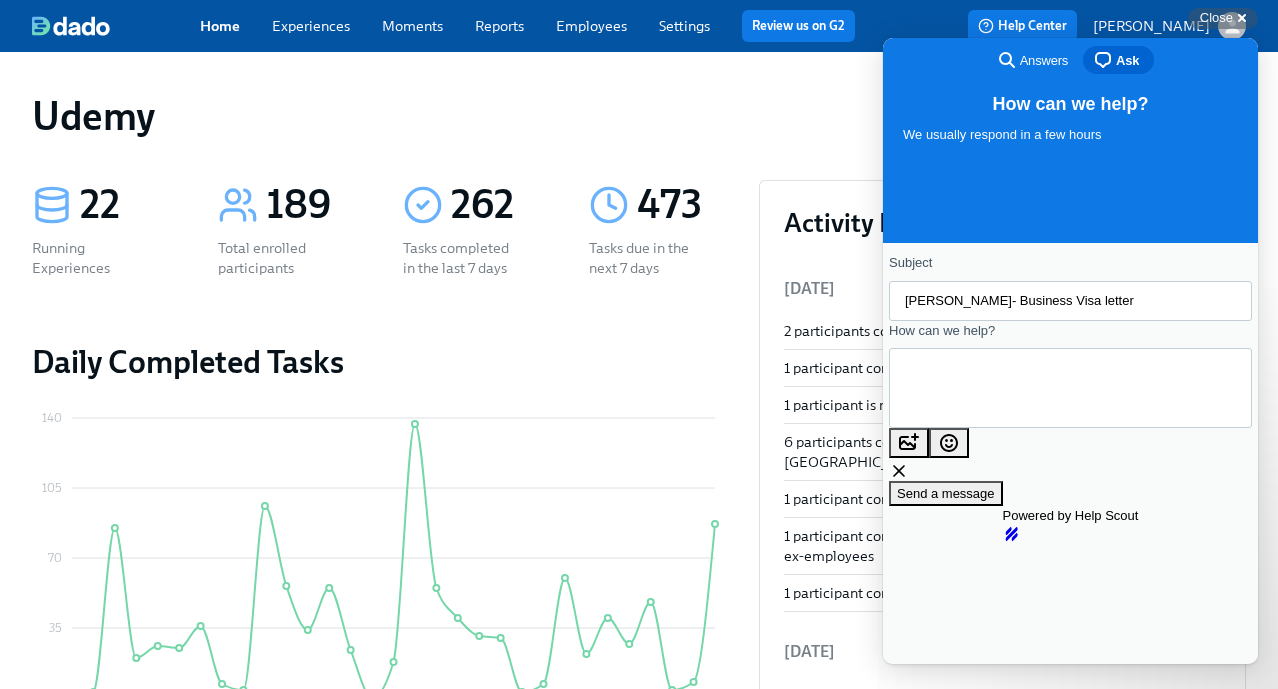 scroll, scrollTop: 0, scrollLeft: 26, axis: horizontal 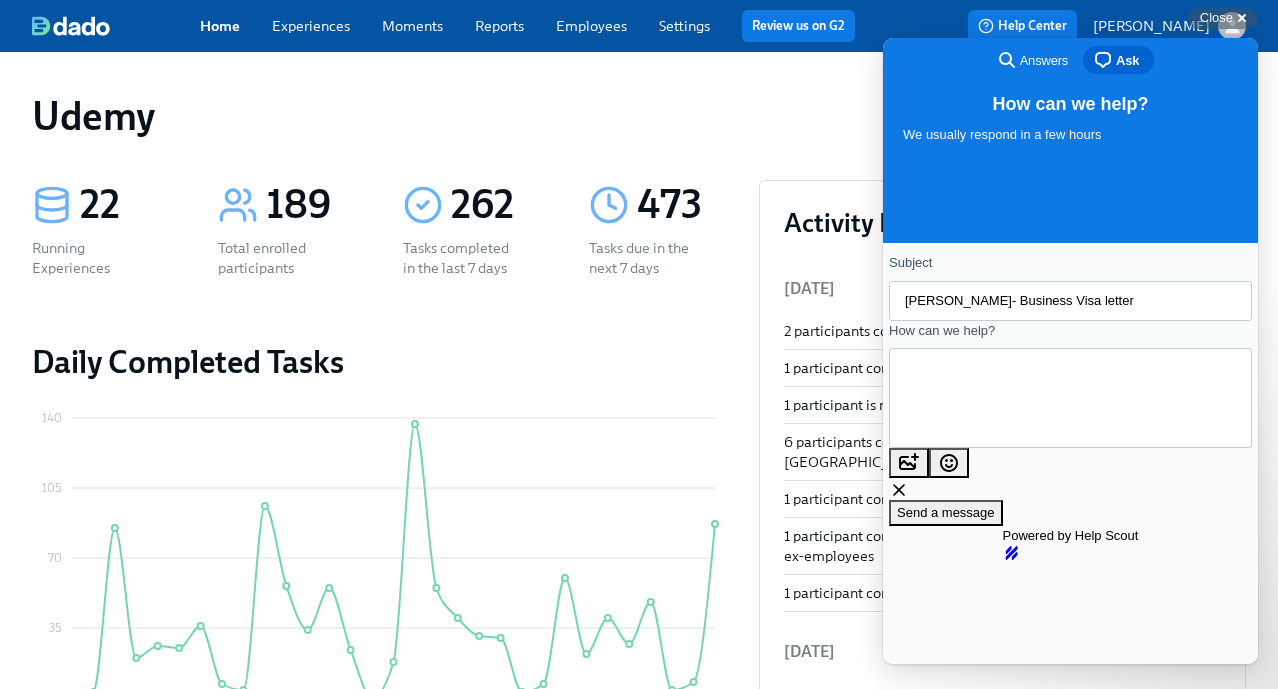 paste on "Thangappan Mohanasundaram" 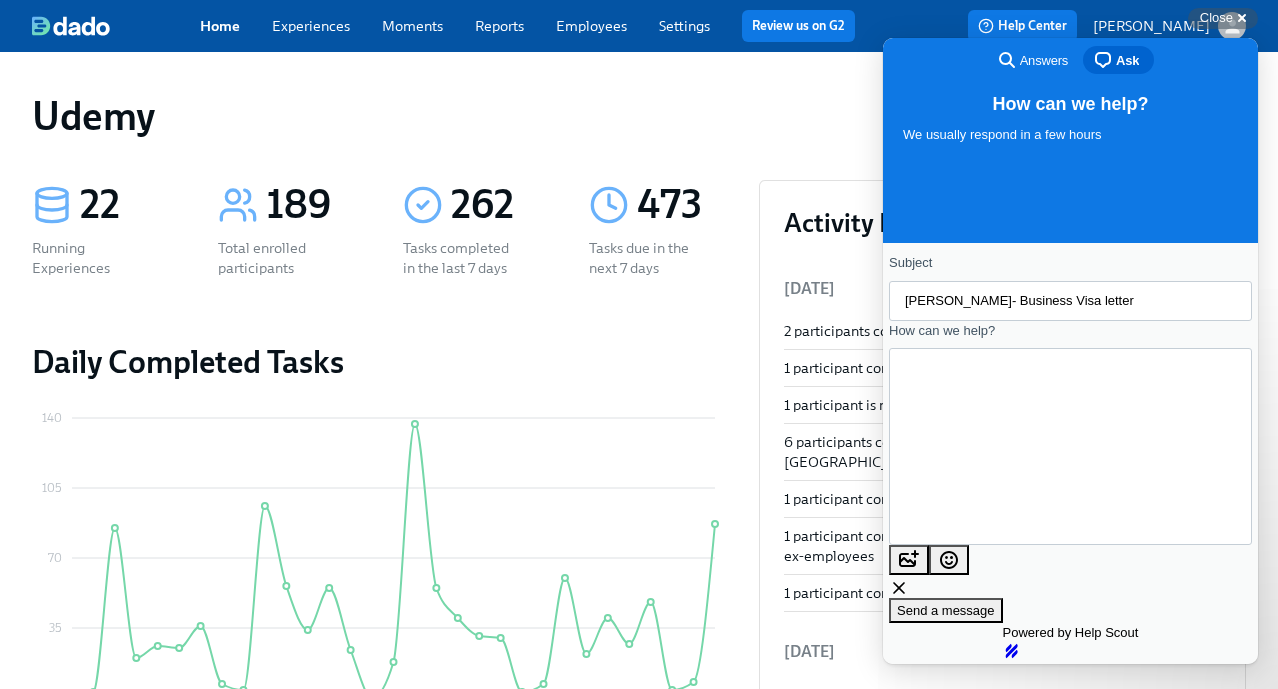 scroll, scrollTop: 23, scrollLeft: 0, axis: vertical 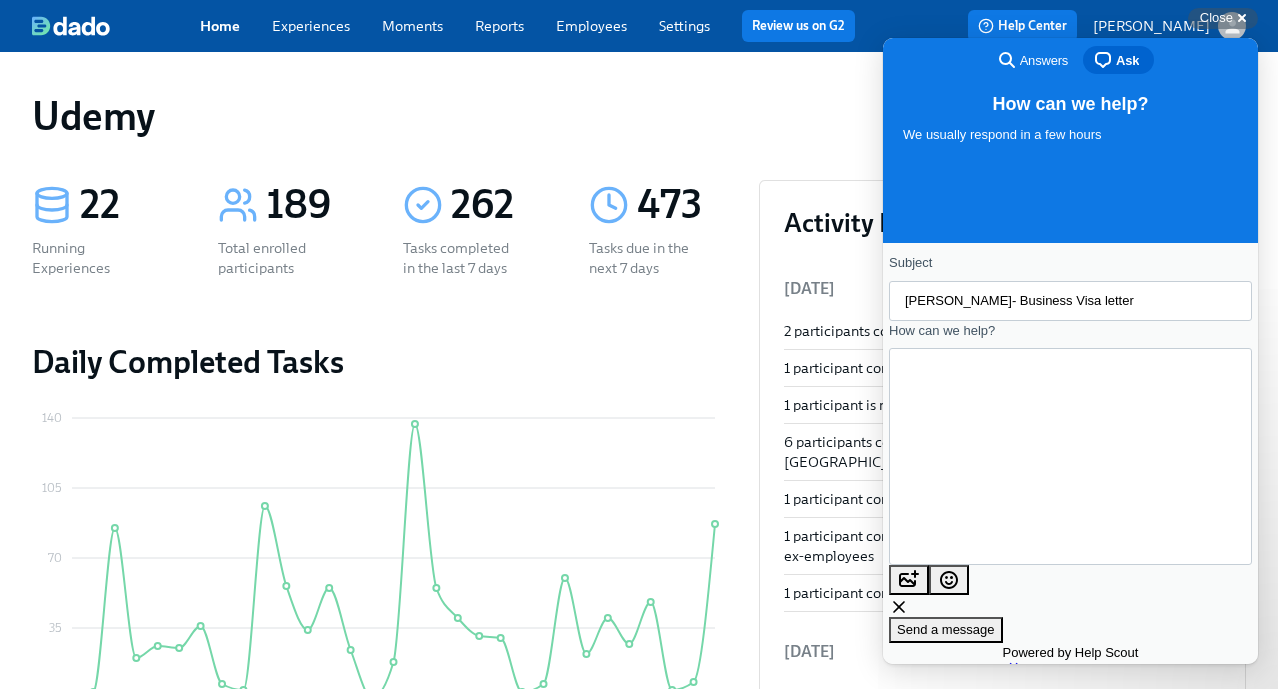click on "Hi,
Thangappan Mohanasundaram submitted the form but his manager Rajit Saha has not receeived the link to approve. Please take a look.
Thank you" at bounding box center (938, 456) 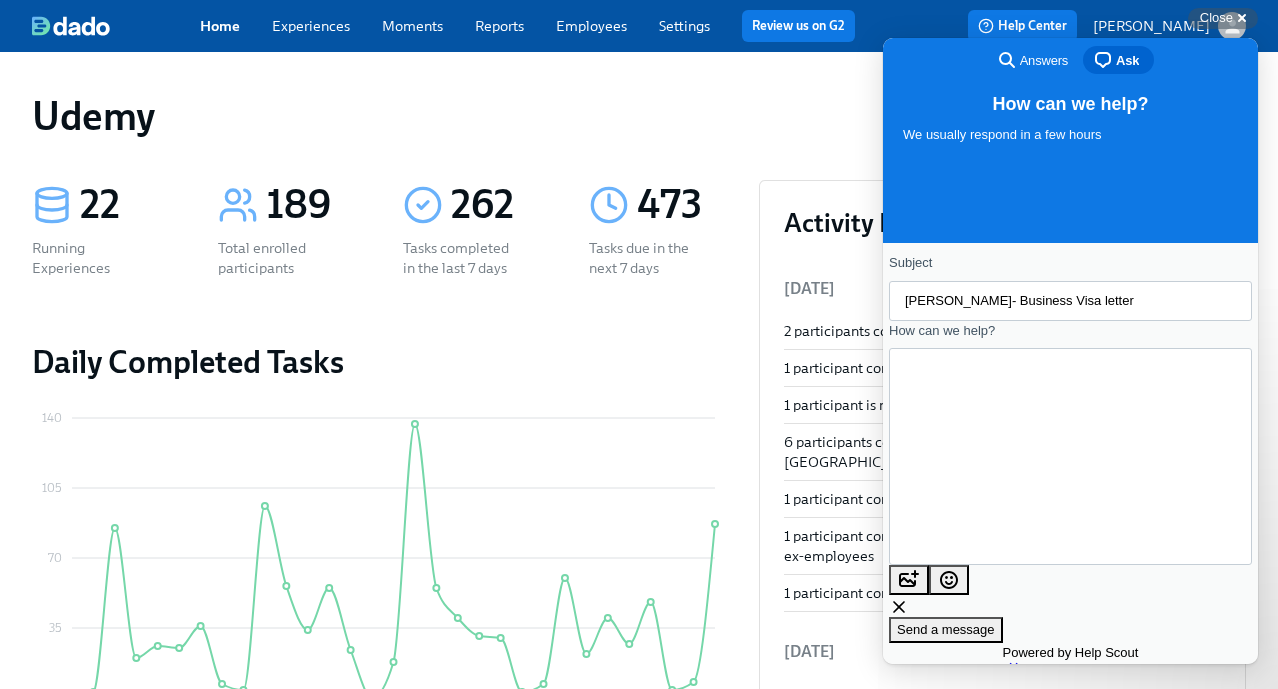 scroll, scrollTop: 18, scrollLeft: 0, axis: vertical 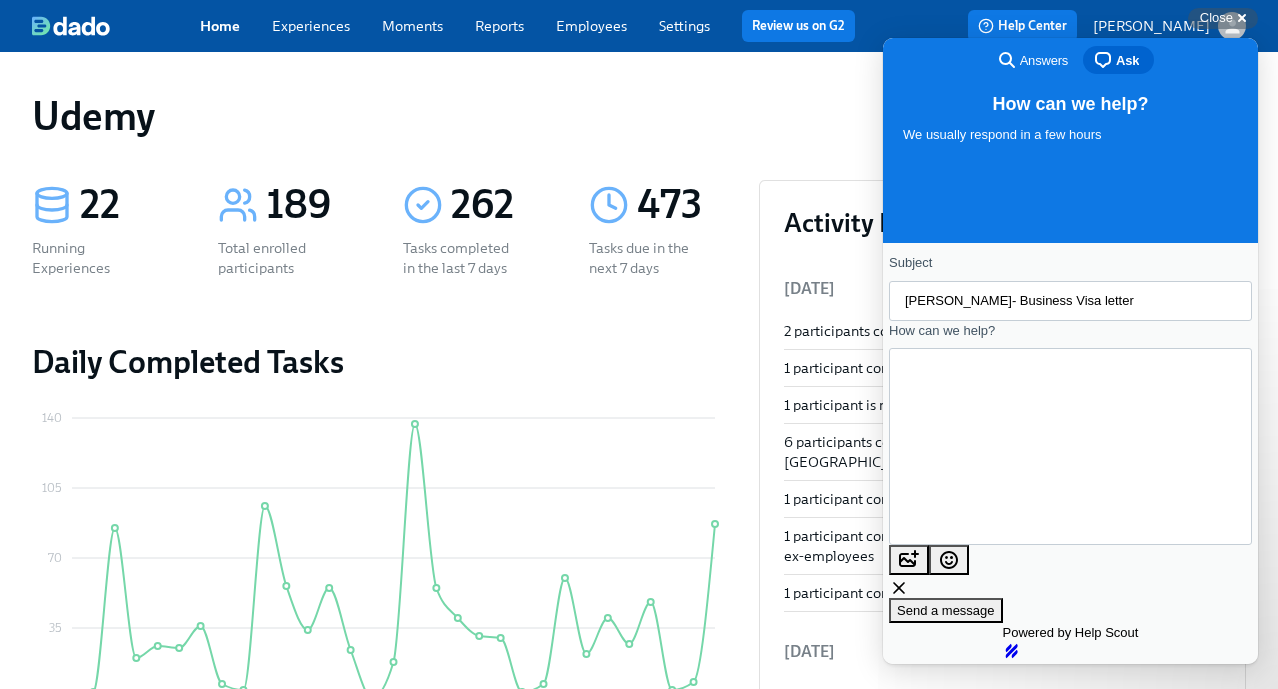 type on "Hi,
Thangappan Mohanasundaram submitted the form but his manager Rajit Saha has not received the link to approve. Please take a look.
Thank you" 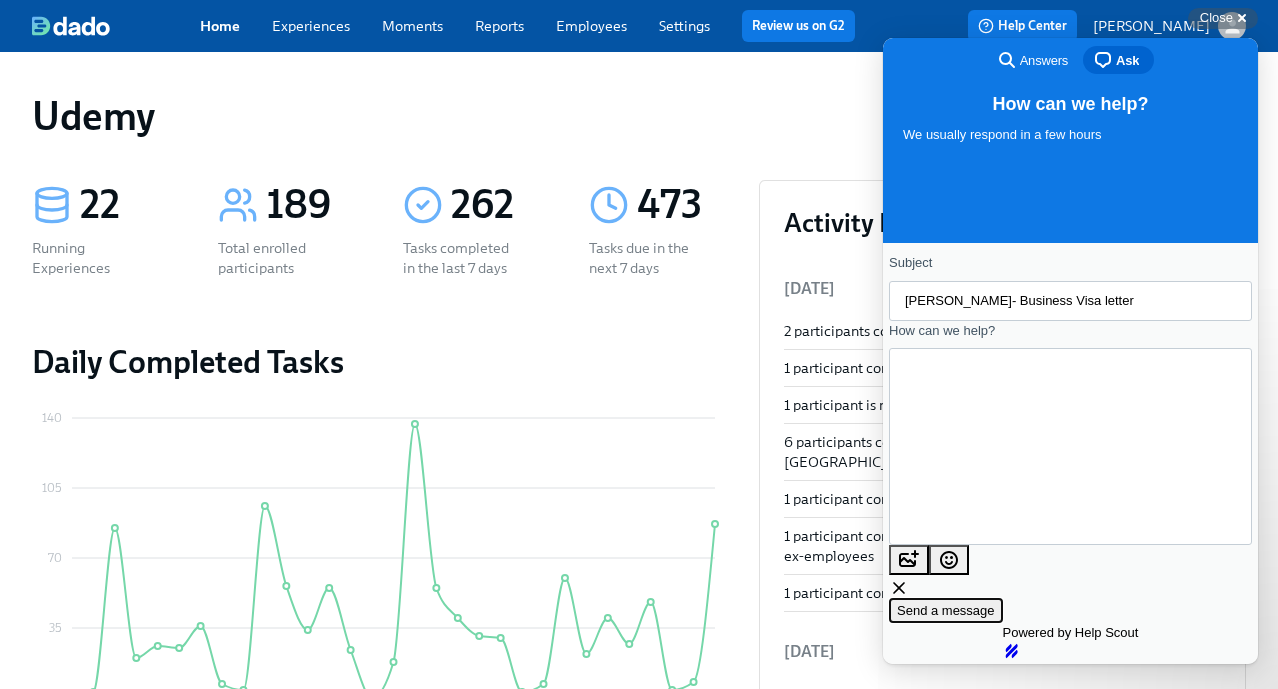 click on "Send a message" at bounding box center (946, 610) 